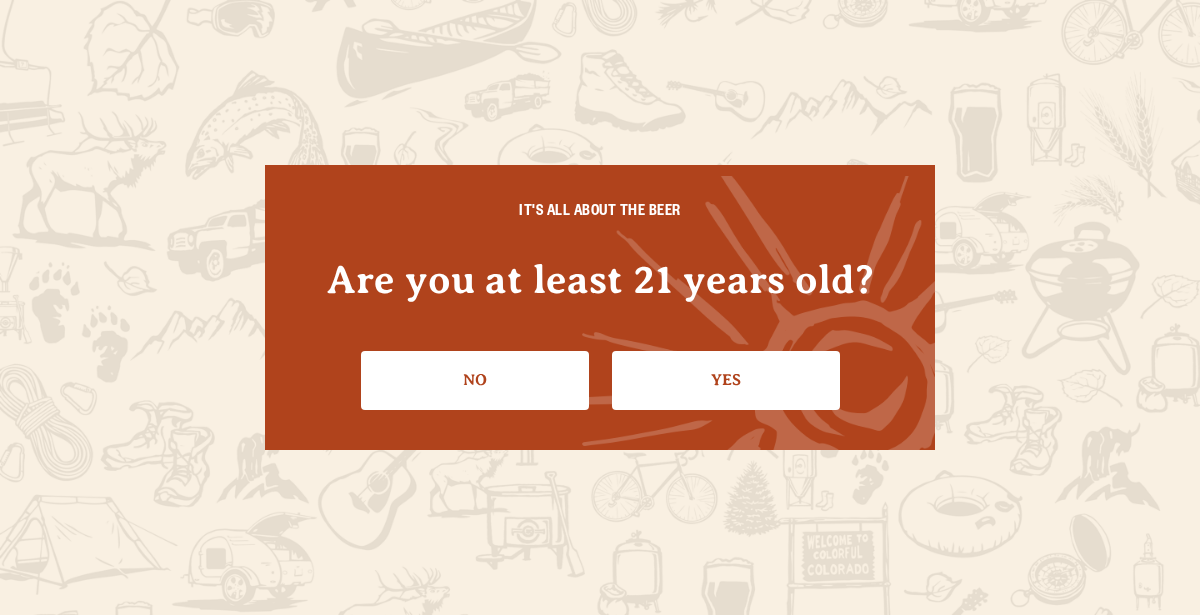 scroll, scrollTop: 0, scrollLeft: 0, axis: both 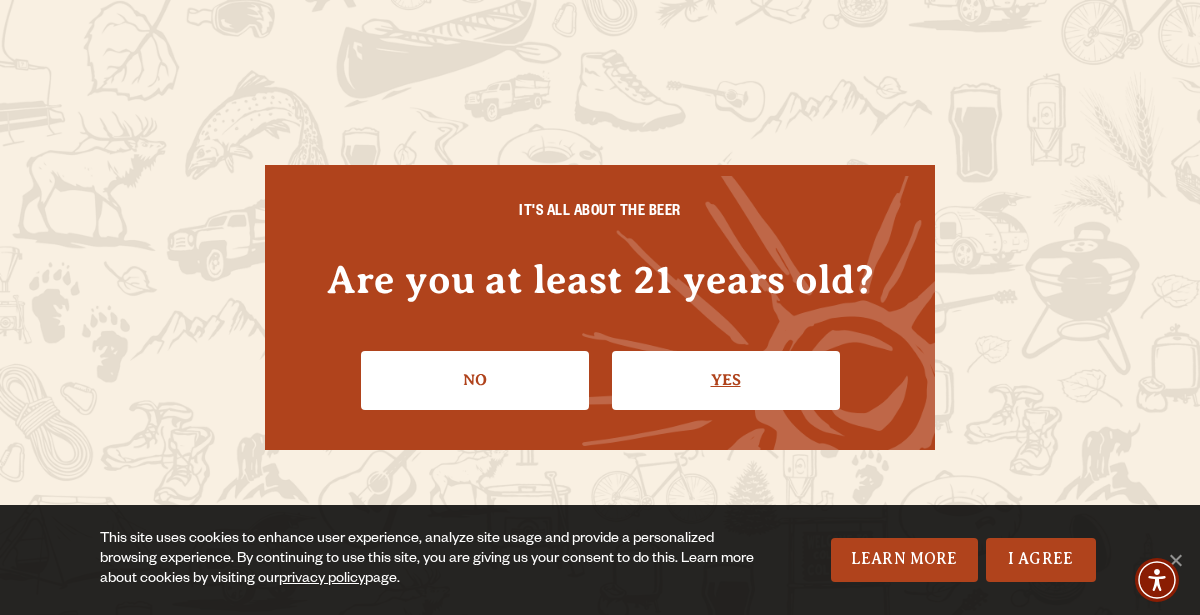 click on "Yes" at bounding box center [726, 380] 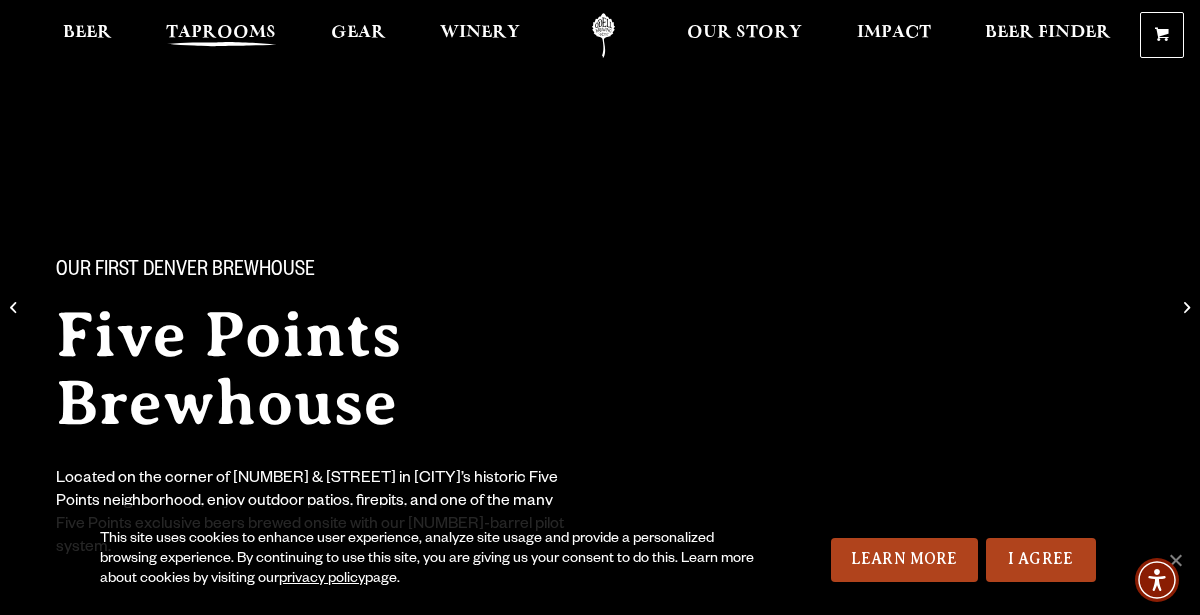 click on "Taprooms" at bounding box center [221, 33] 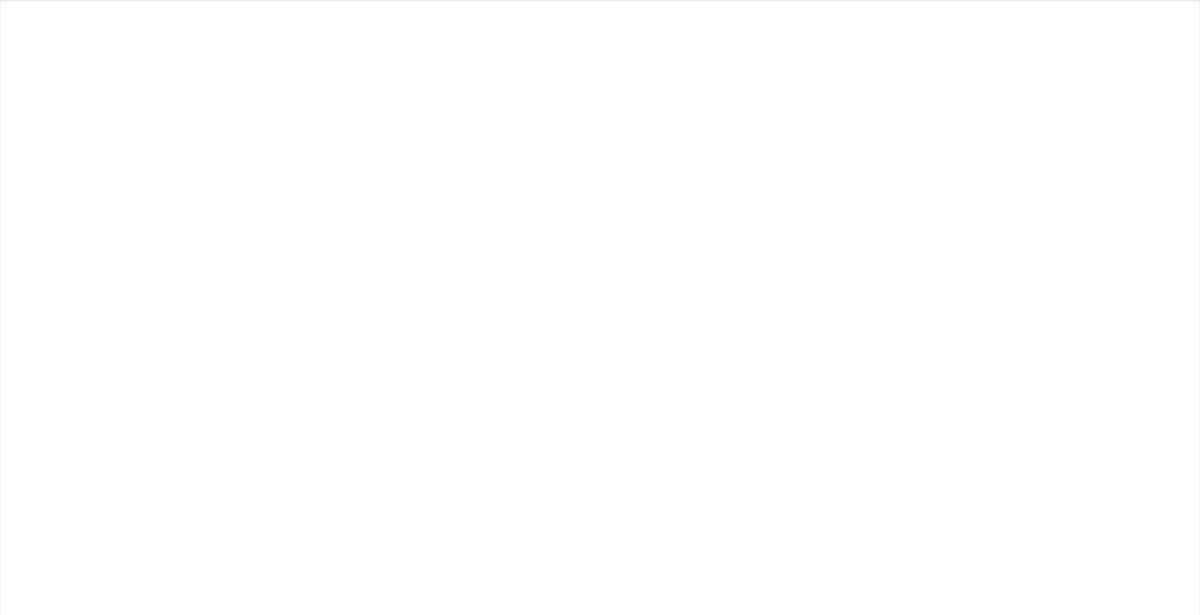 scroll, scrollTop: 0, scrollLeft: 0, axis: both 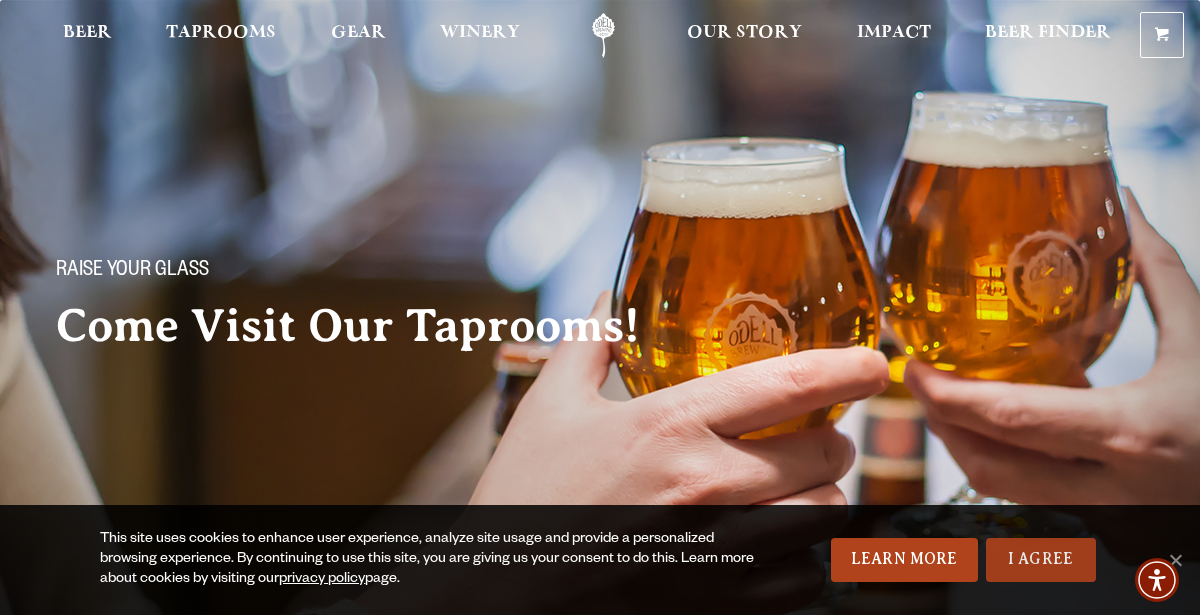 click on "I Agree" at bounding box center (1041, 560) 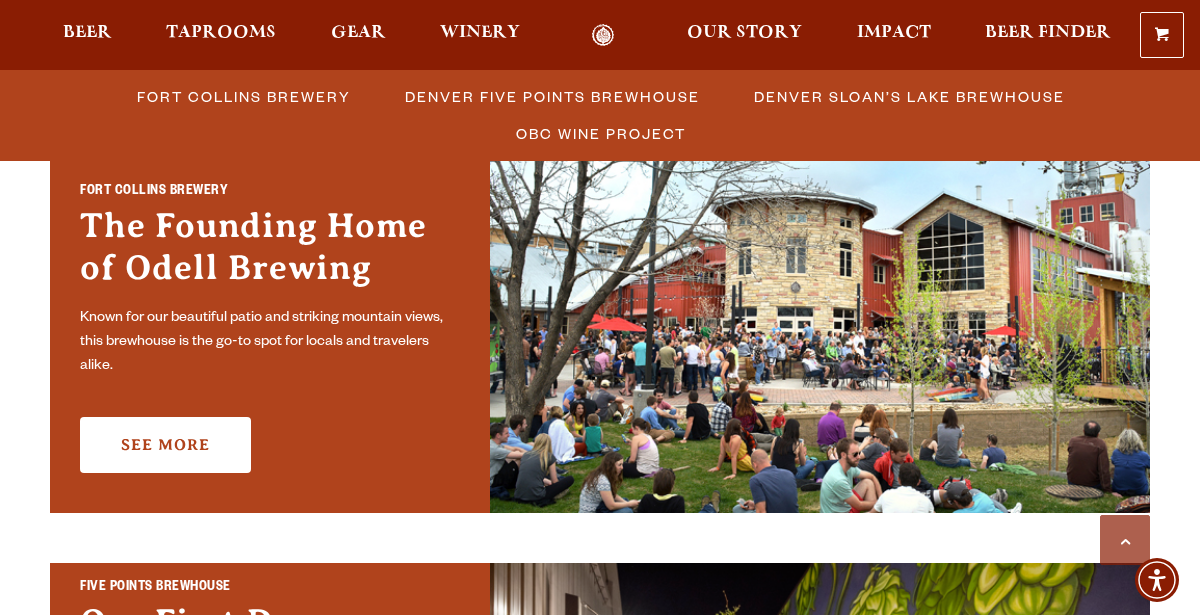 scroll, scrollTop: 485, scrollLeft: 0, axis: vertical 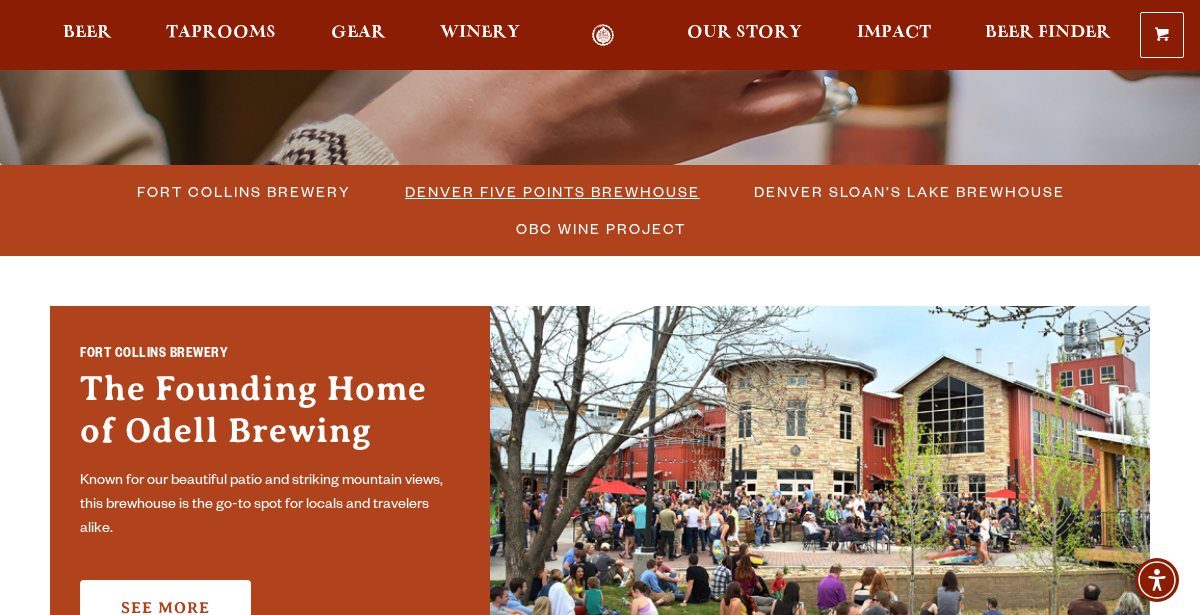 click on "Denver Five Points Brewhouse" at bounding box center (552, 191) 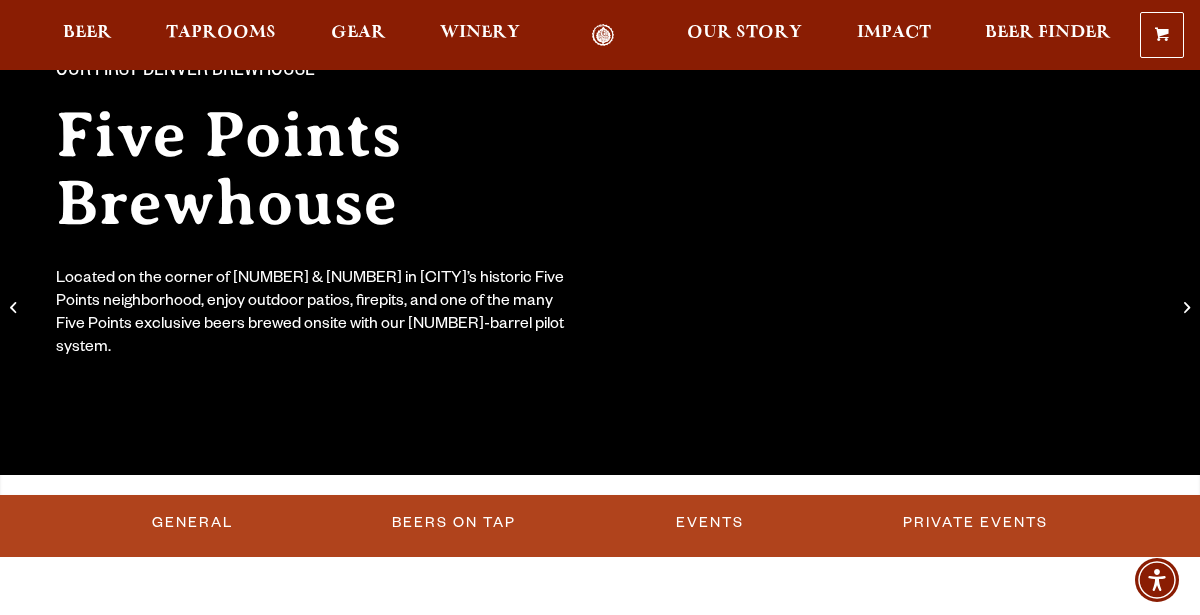 scroll, scrollTop: 201, scrollLeft: 0, axis: vertical 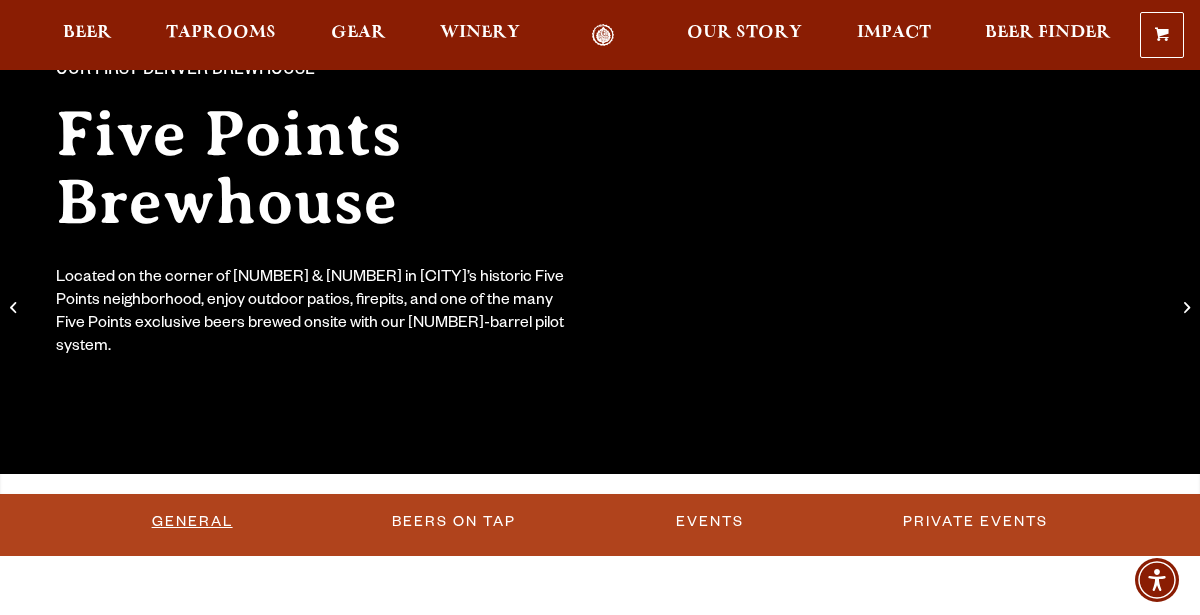 click on "General" at bounding box center (192, 522) 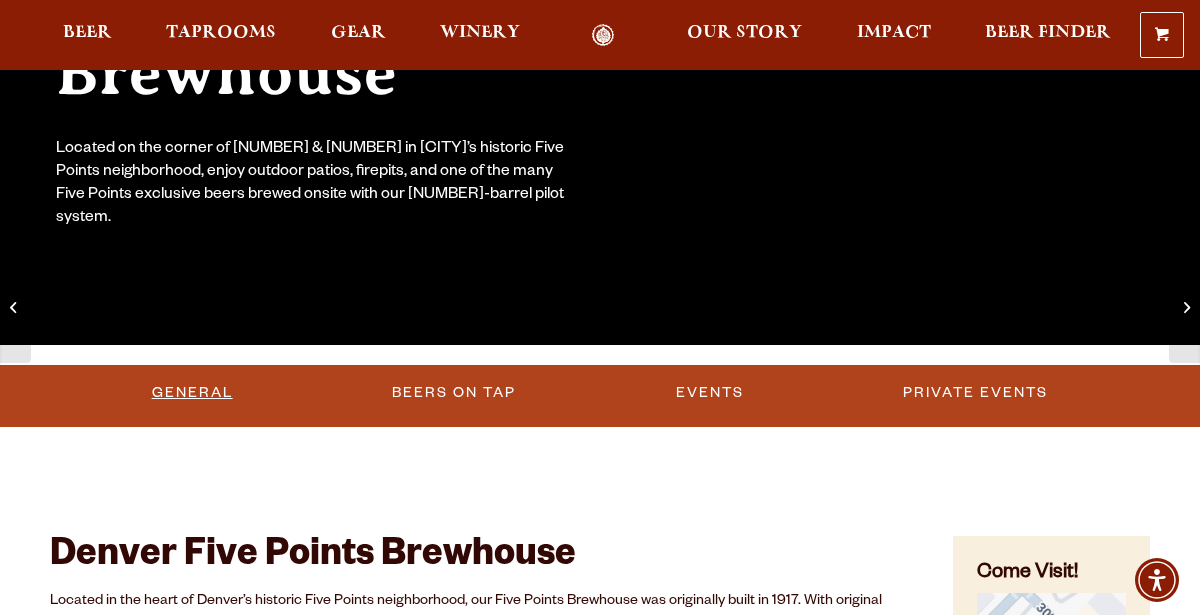 scroll, scrollTop: 335, scrollLeft: 0, axis: vertical 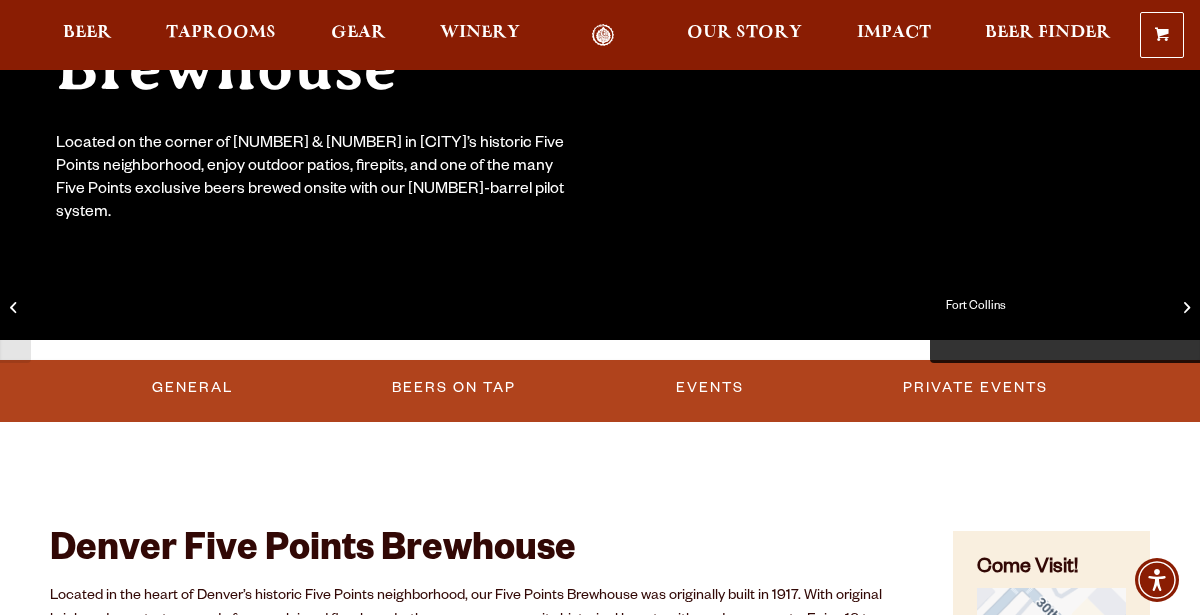 click at bounding box center (1187, 308) 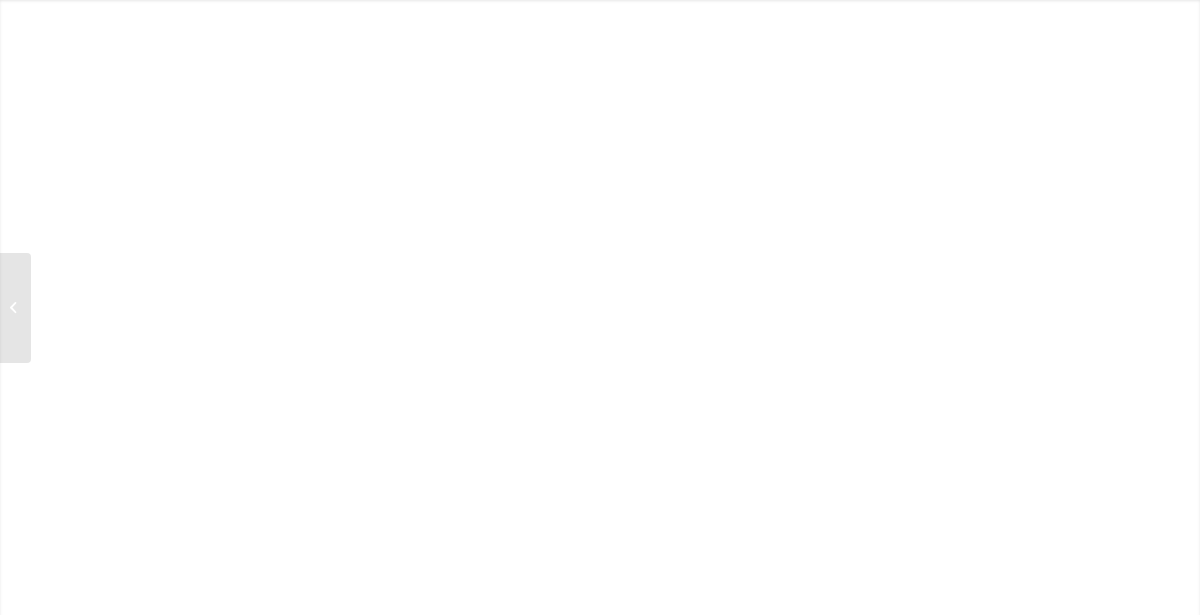 scroll, scrollTop: 0, scrollLeft: 0, axis: both 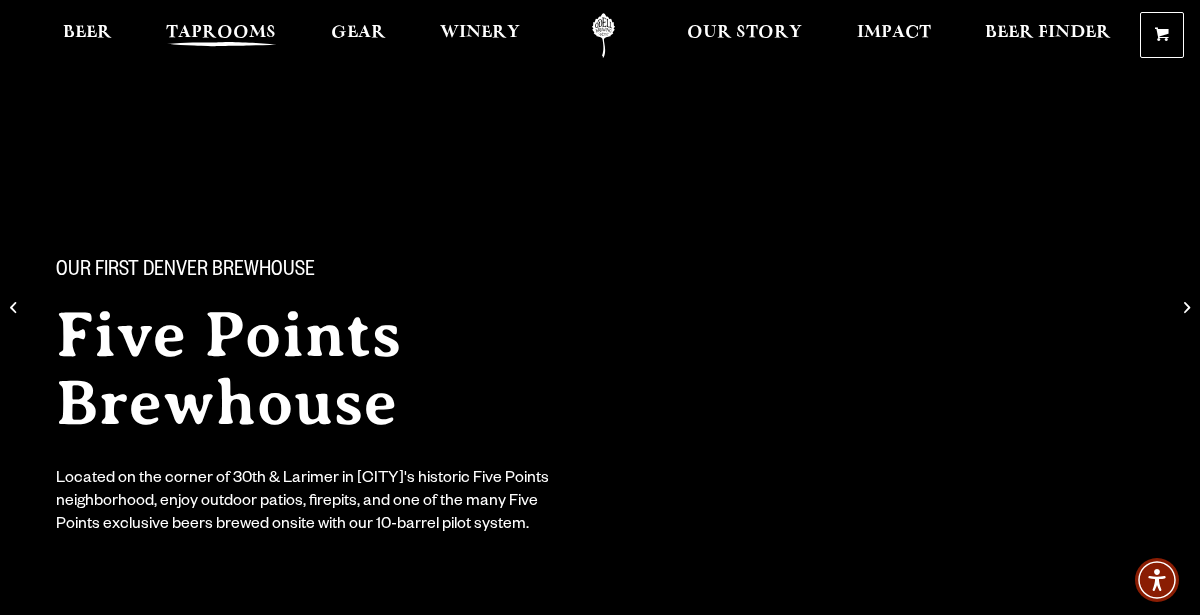 click on "Taprooms" at bounding box center [221, 33] 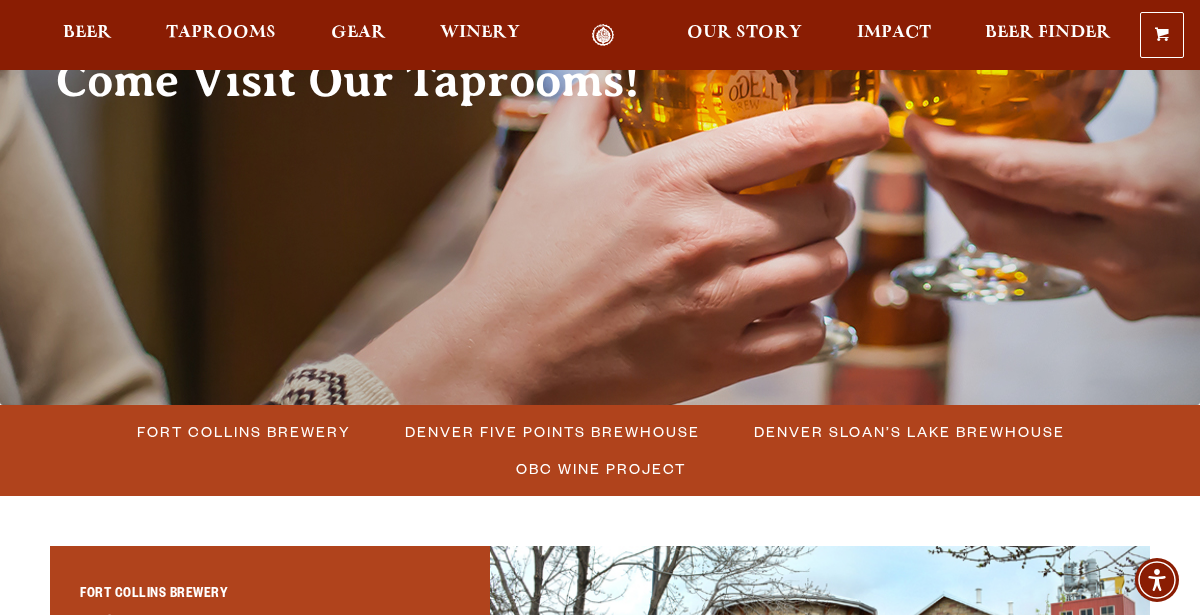 scroll, scrollTop: 244, scrollLeft: 0, axis: vertical 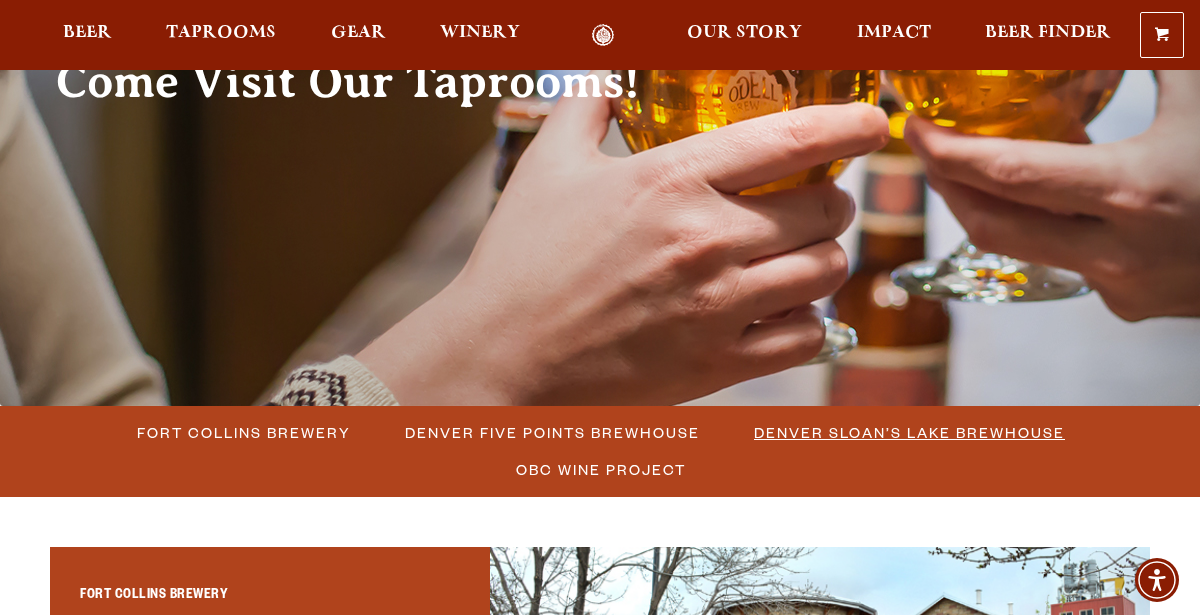 click on "Denver Sloan’s Lake Brewhouse" at bounding box center [909, 432] 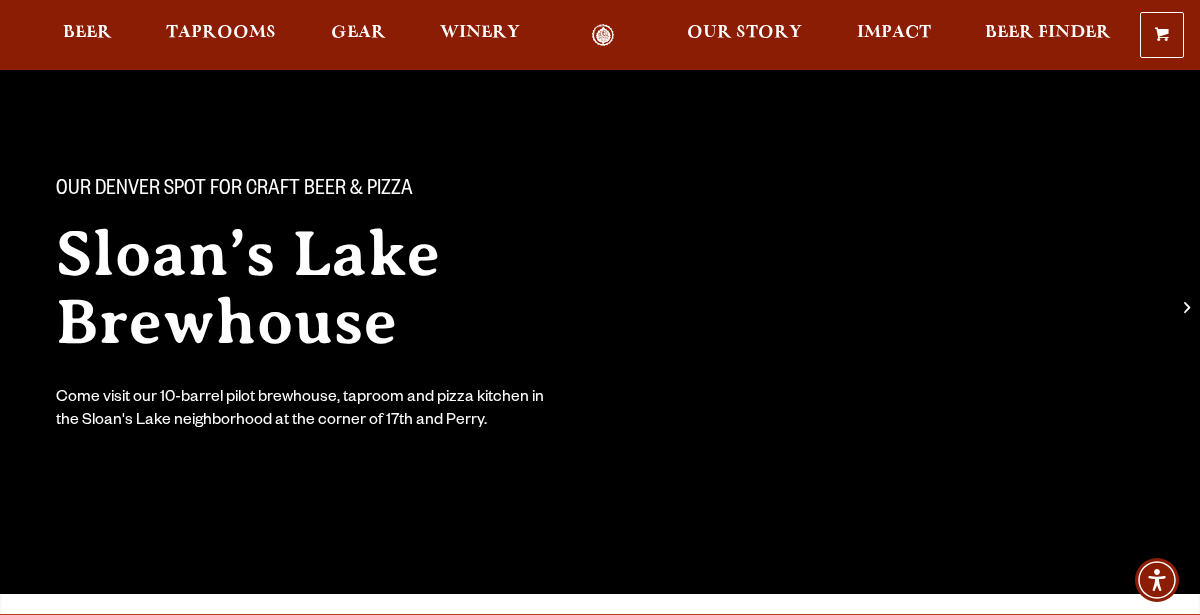 scroll, scrollTop: 0, scrollLeft: 0, axis: both 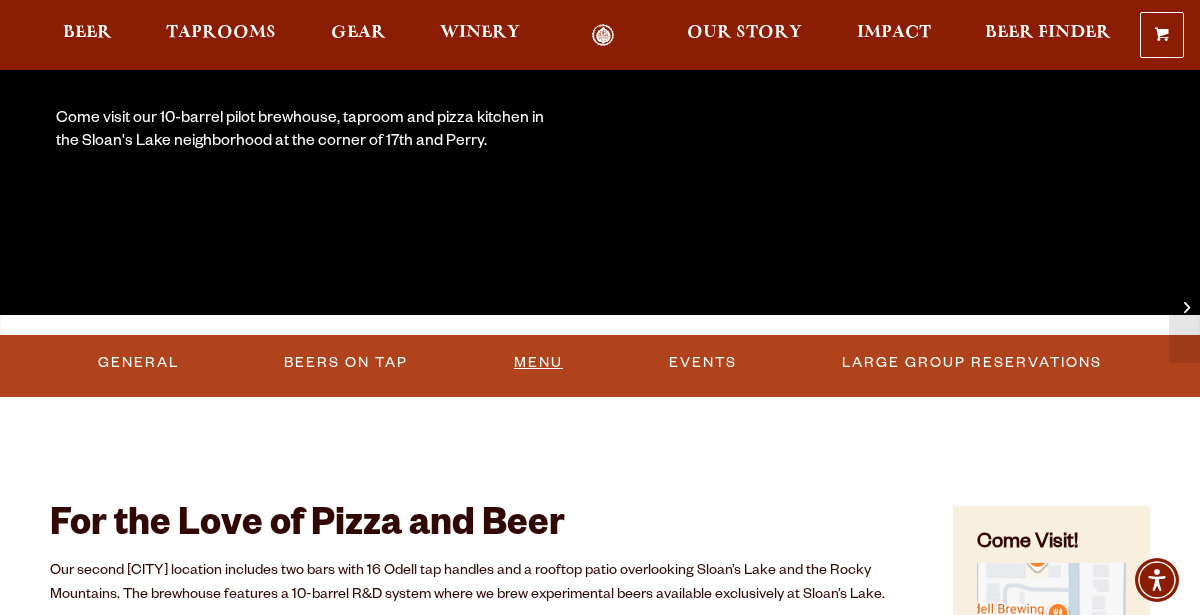 click on "Menu" at bounding box center [538, 363] 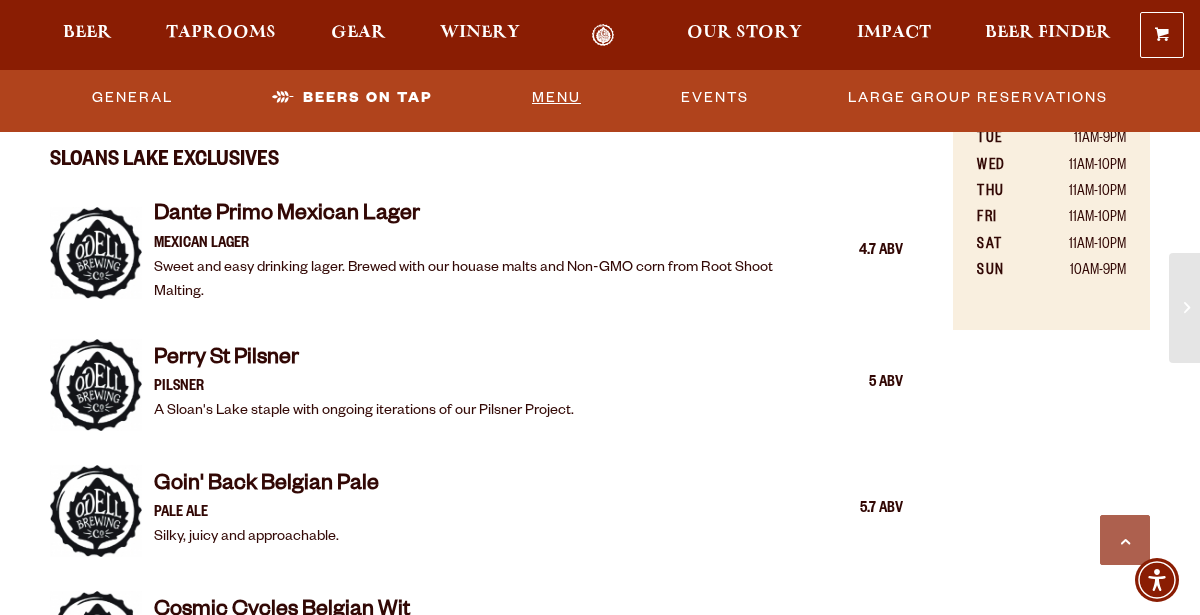scroll, scrollTop: 1210, scrollLeft: 0, axis: vertical 